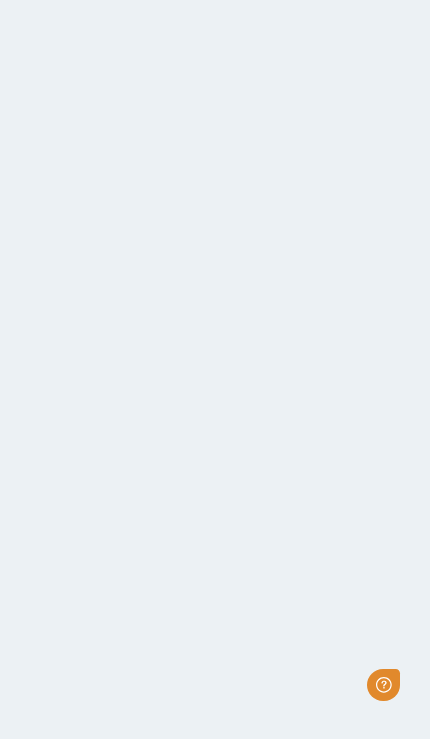 scroll, scrollTop: 0, scrollLeft: 0, axis: both 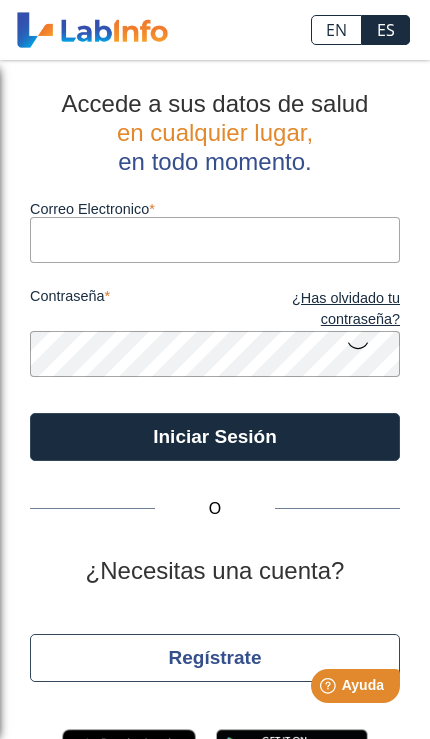 click on "Correo Electronico" at bounding box center (215, 239) 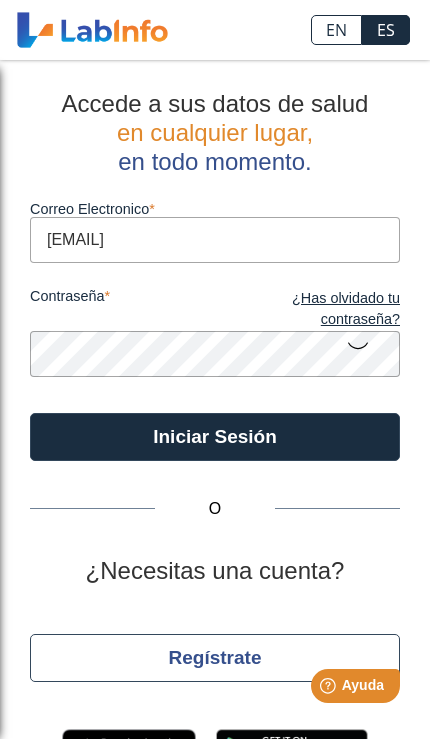 type on "[EMAIL]" 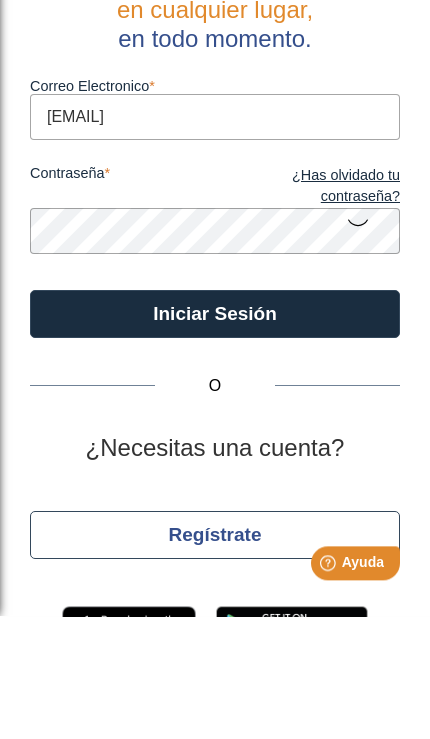 click on "Iniciar Sesión" 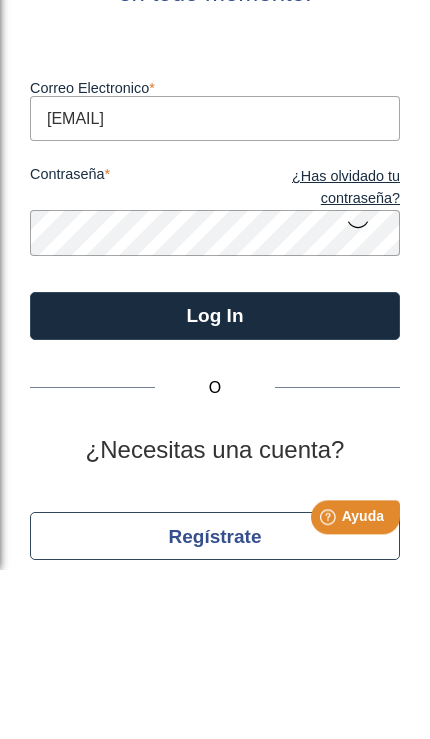 click on "Log In" 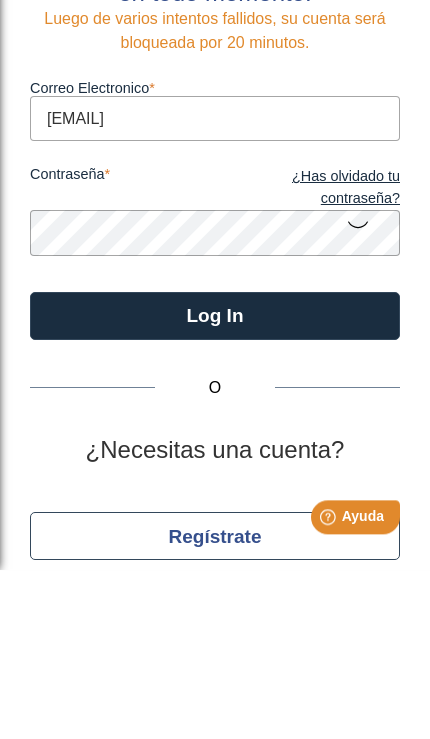 click on "Log In" 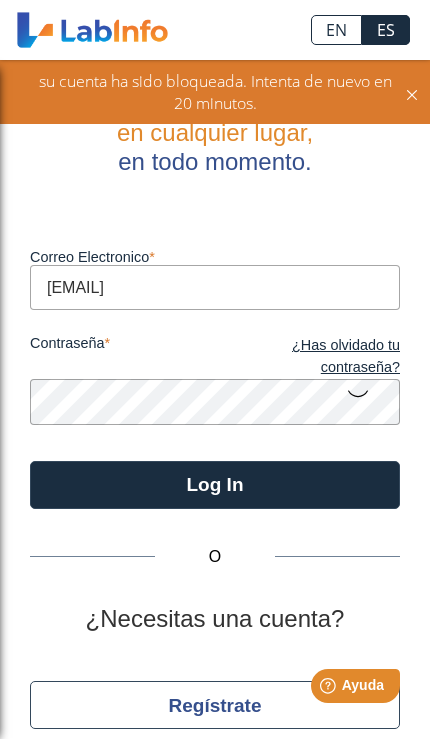 click on "¿Has olvidado tu contraseña?" 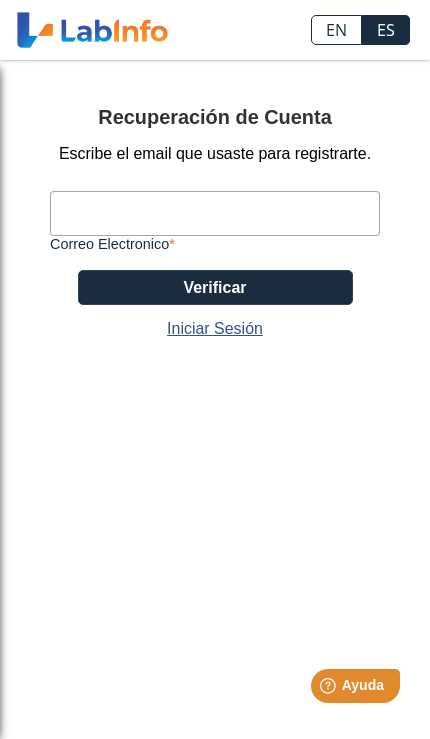 click on "Correo Electronico" at bounding box center [215, 213] 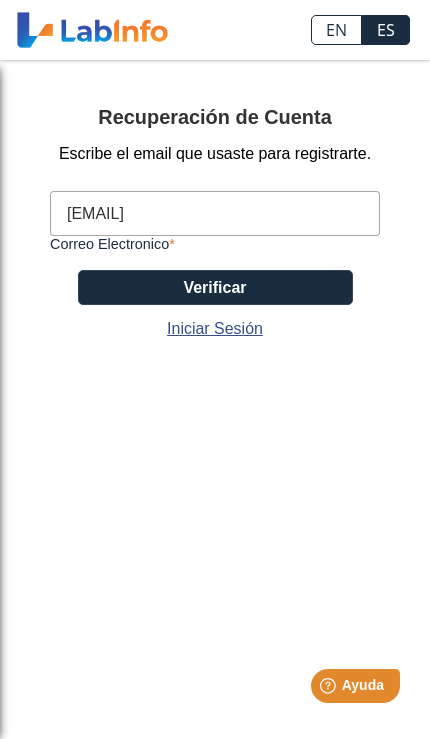 click on "Verificar" 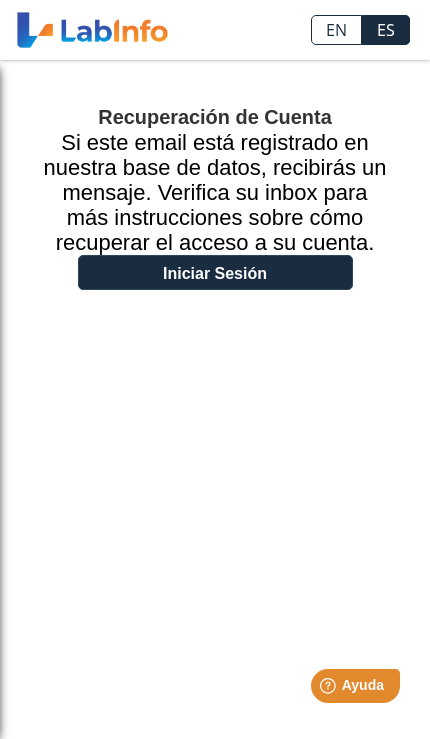 click on "Iniciar Sesión" 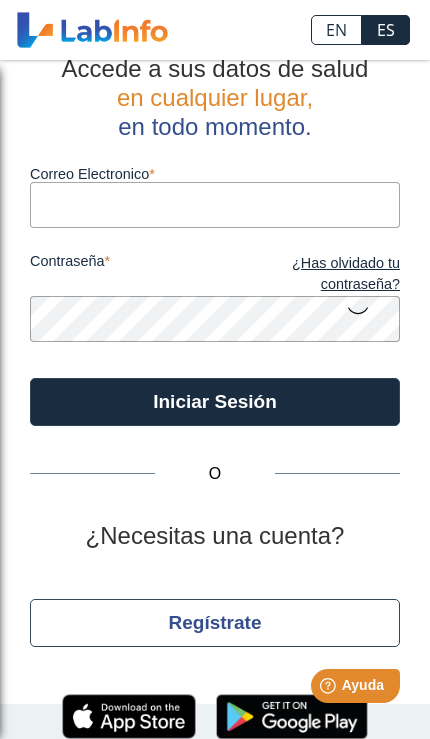 scroll, scrollTop: 82, scrollLeft: 0, axis: vertical 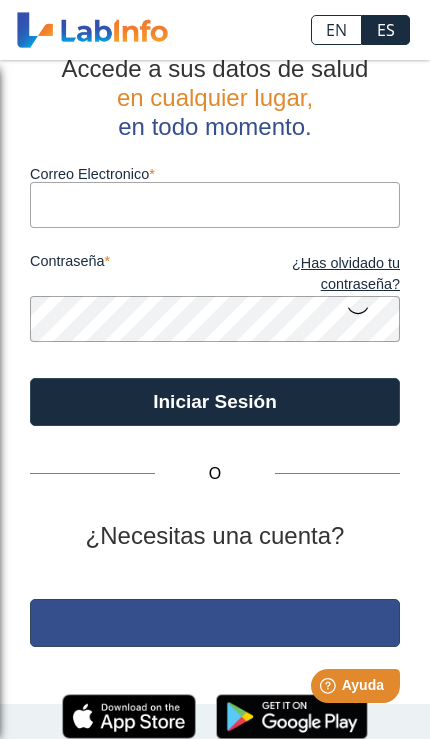 click on "Regístrate" 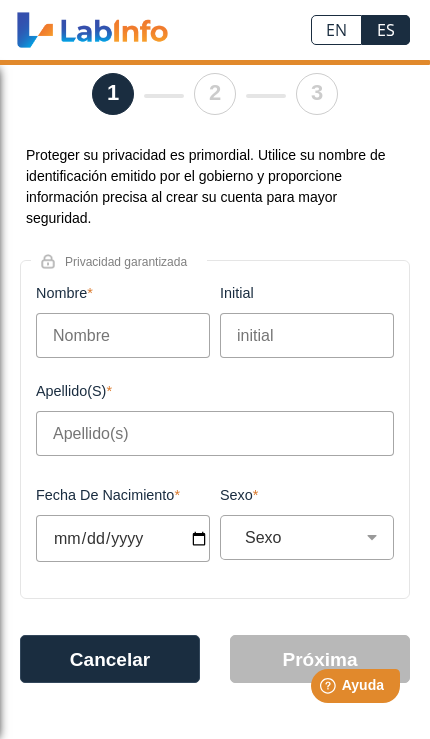 click on "Nombre" at bounding box center [123, 335] 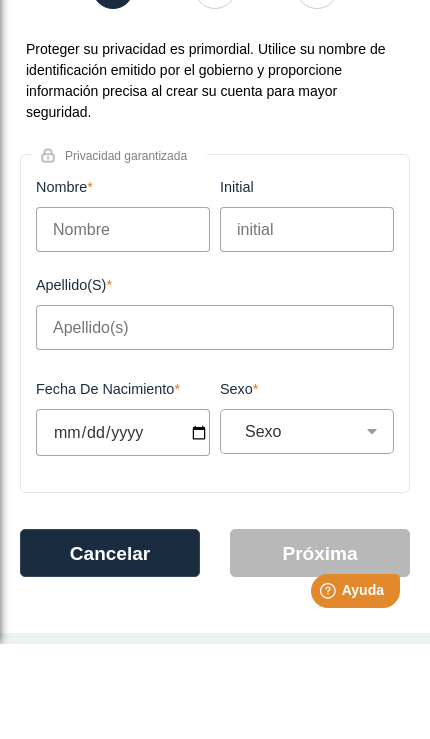 type on "[FIRST]" 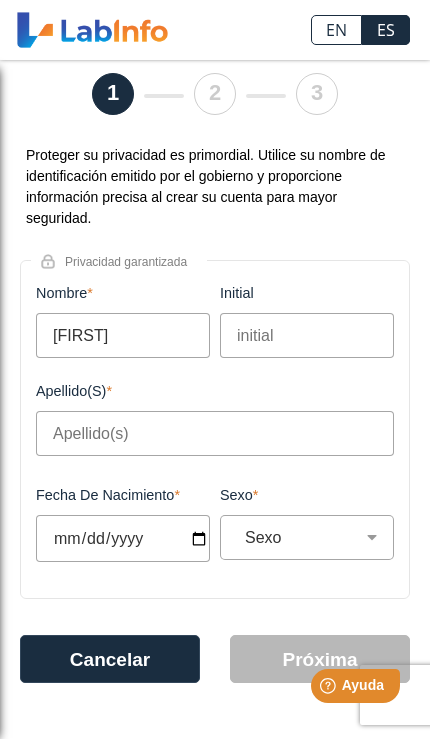 click on "initial" at bounding box center (307, 335) 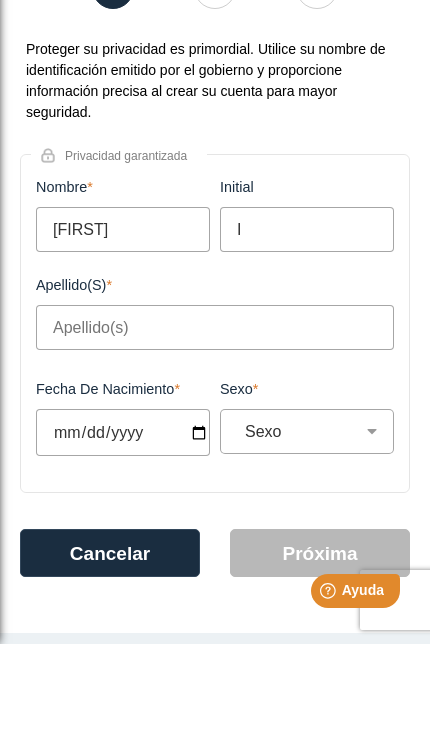 type on "I" 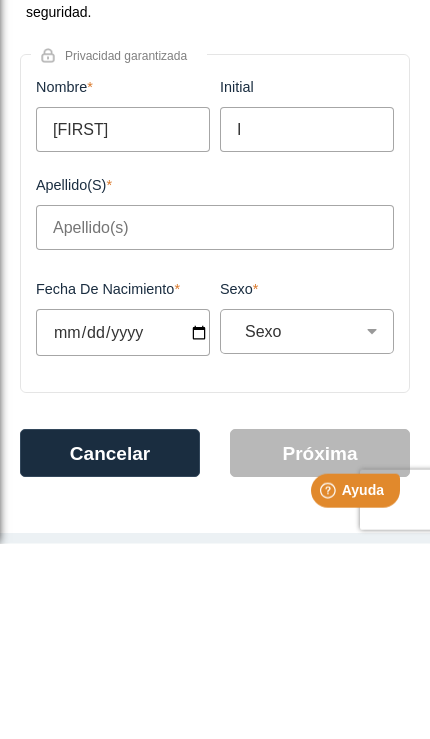 type on "D" 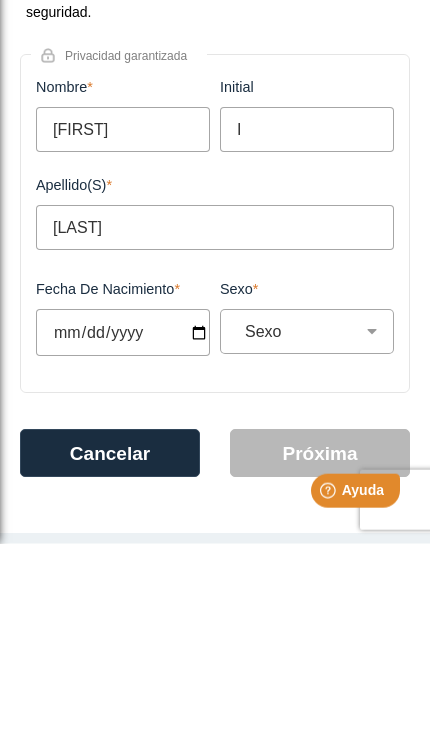 type on "[DATE]" 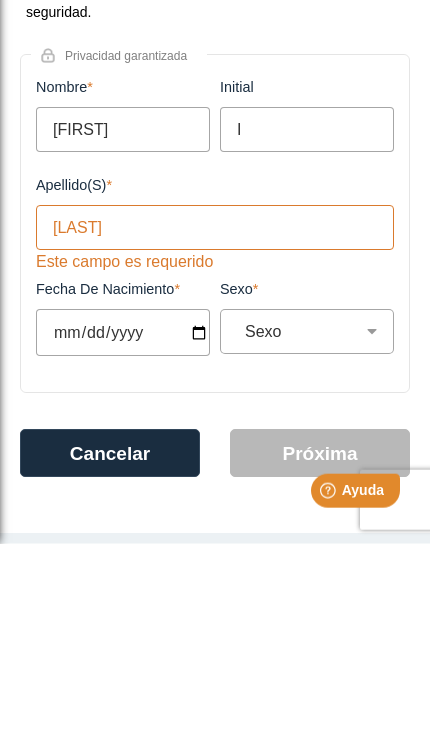 select 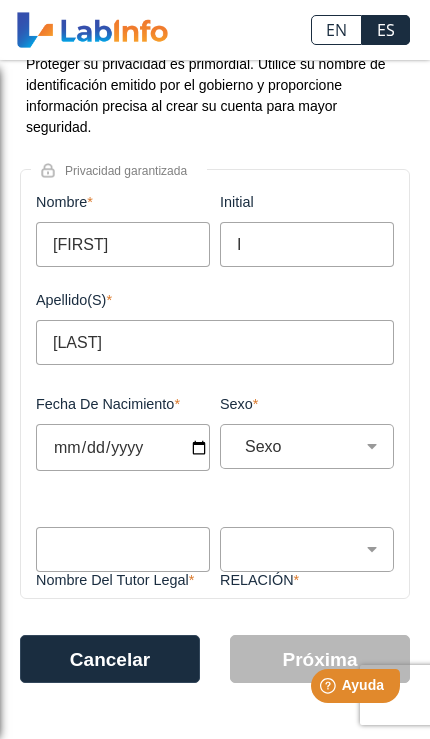 scroll, scrollTop: 167, scrollLeft: 0, axis: vertical 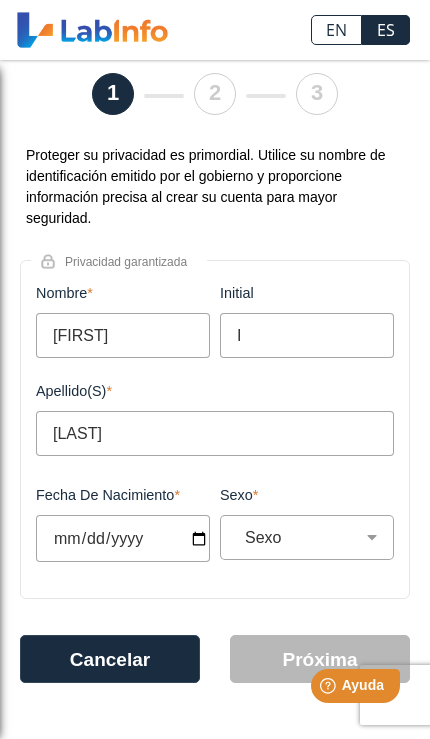 click on "[DATE]" at bounding box center (123, 538) 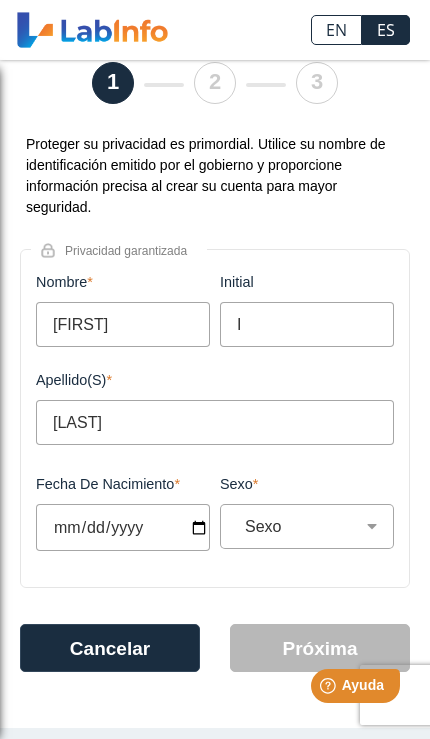 type on "[DATE]" 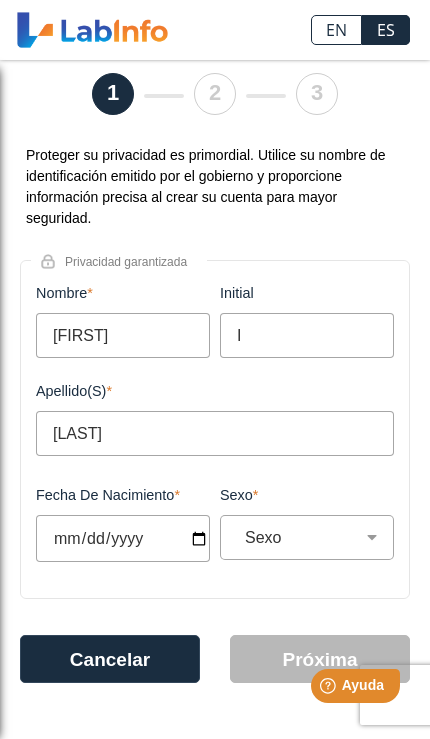 click on "Sexo Masculino Femenino" at bounding box center (315, 537) 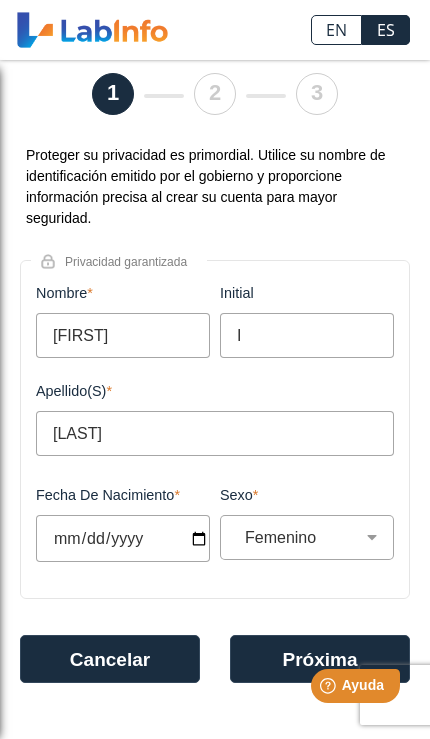 scroll, scrollTop: 82, scrollLeft: 0, axis: vertical 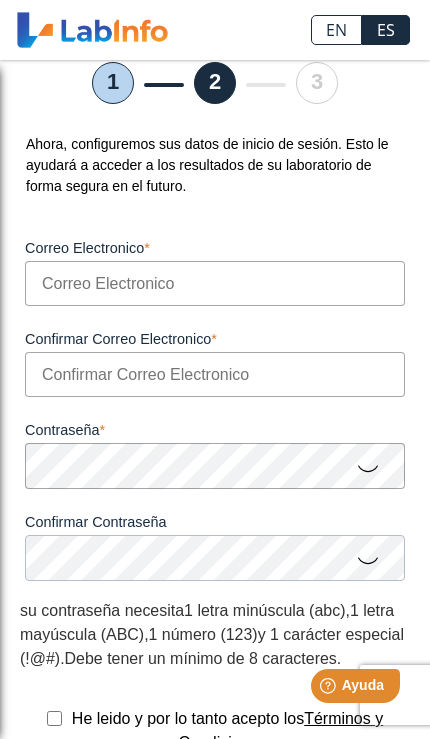 click on "Correo Electronico" at bounding box center (215, 283) 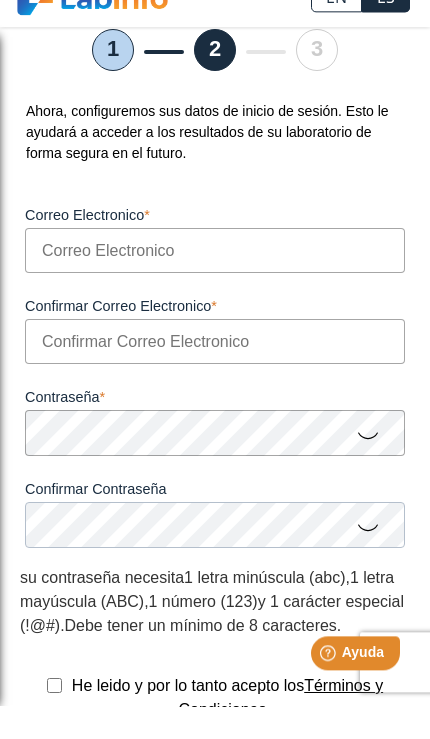 type on "[EMAIL]" 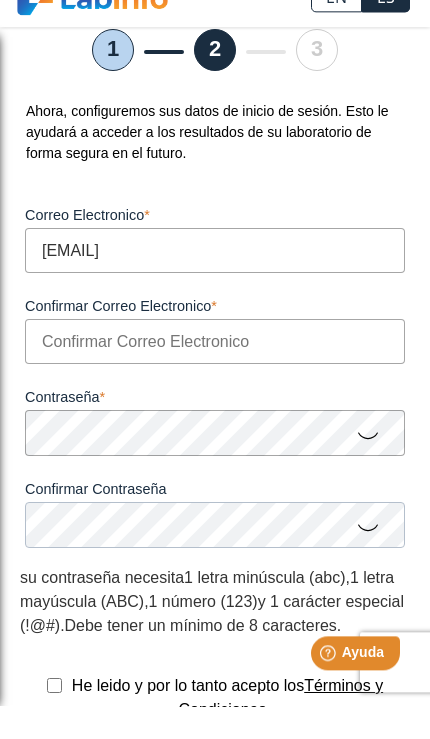 type on "[EMAIL]" 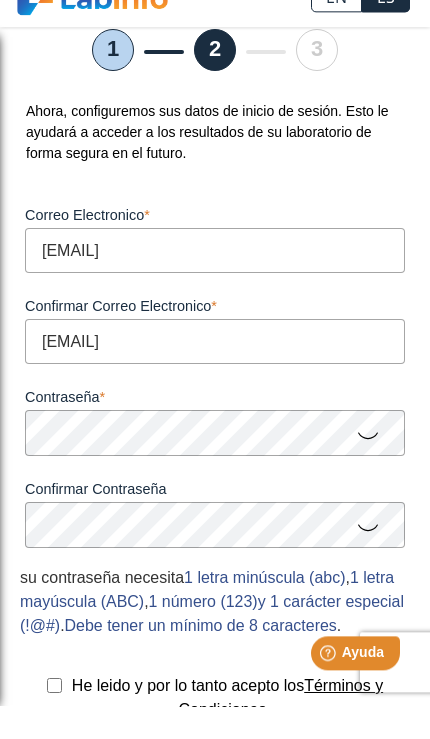 click 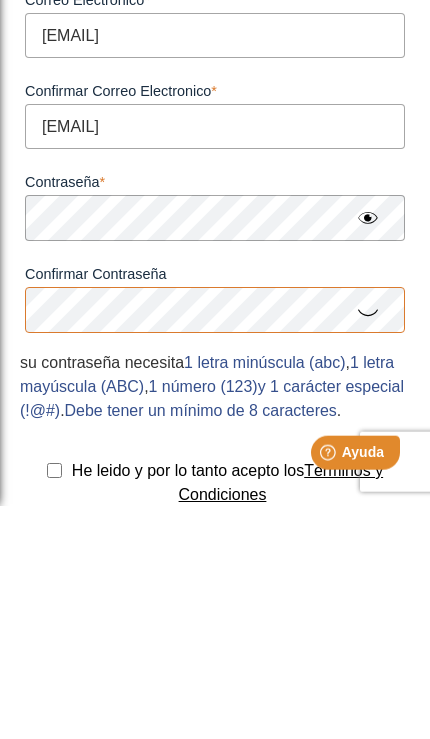 scroll, scrollTop: 91, scrollLeft: 0, axis: vertical 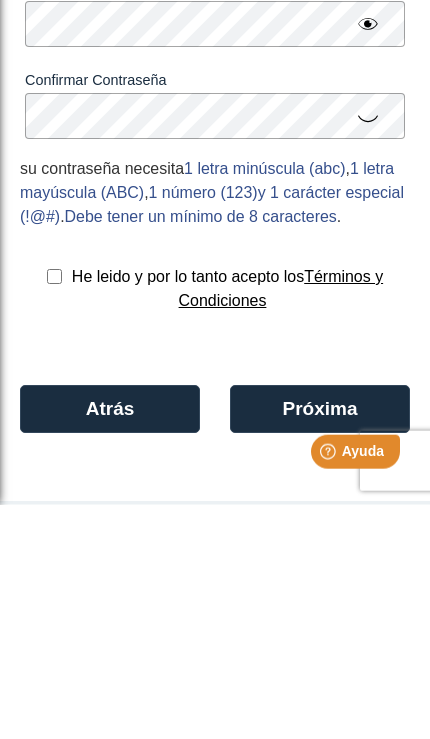 click at bounding box center (54, 510) 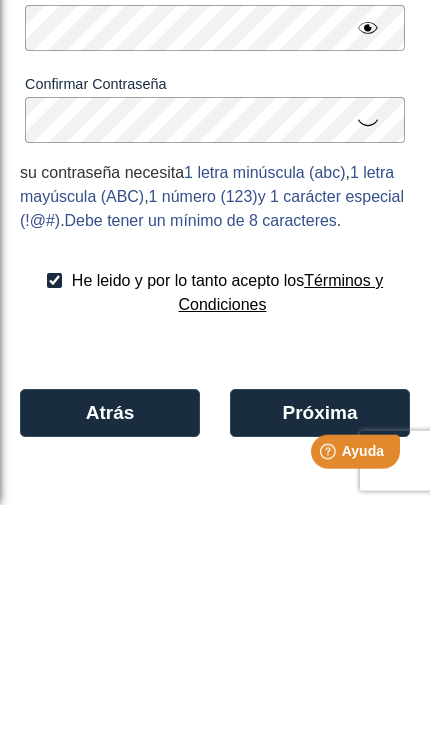 scroll, scrollTop: 314, scrollLeft: 0, axis: vertical 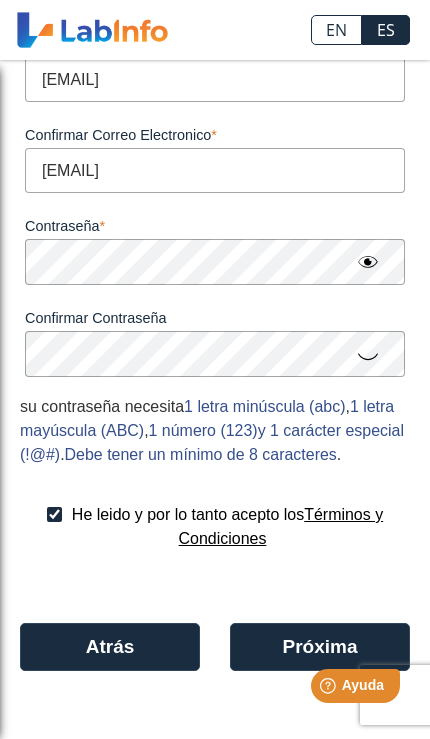 click on "Próxima" 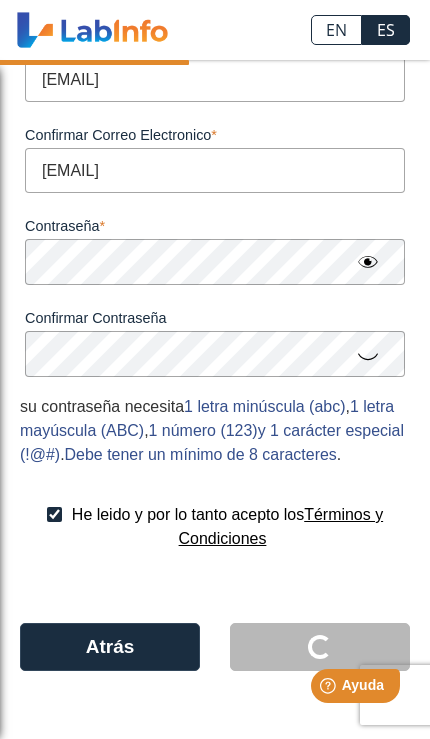 scroll, scrollTop: 82, scrollLeft: 0, axis: vertical 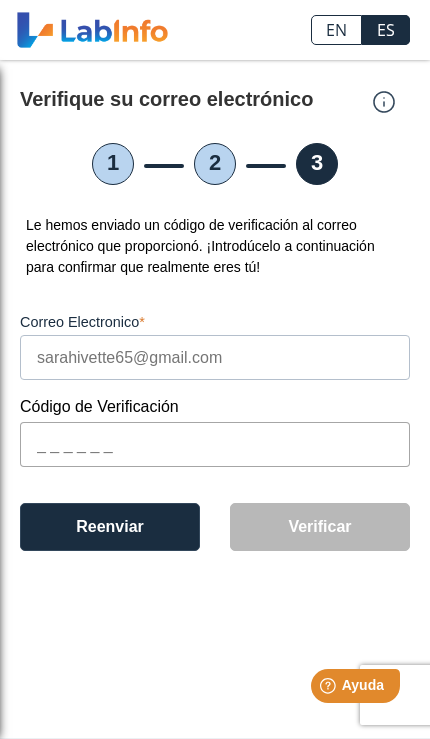 click at bounding box center [215, 444] 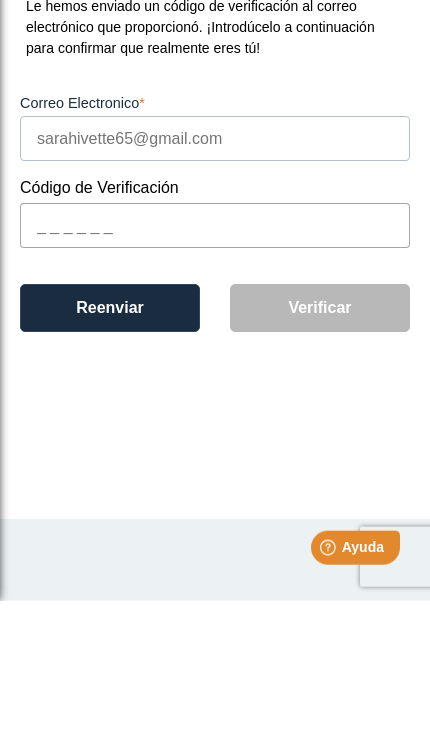 click at bounding box center (215, 363) 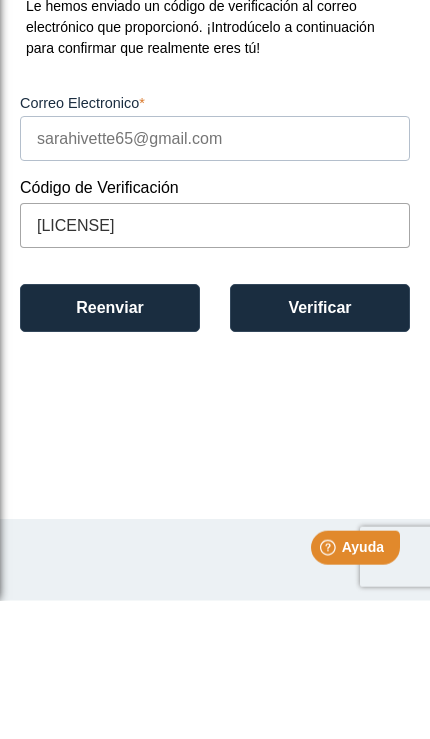 type on "[LICENSE]" 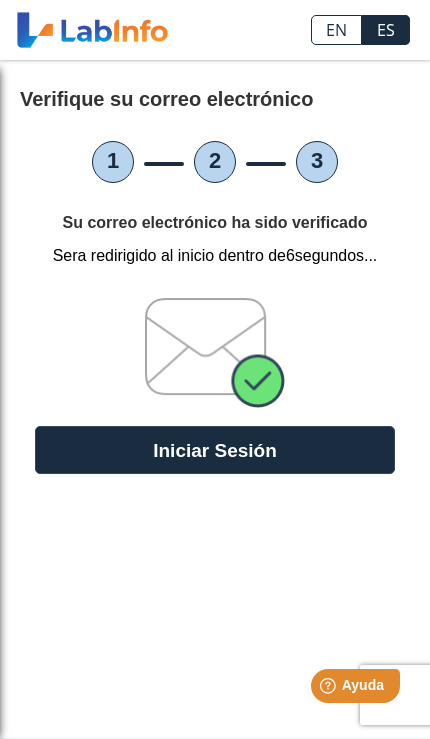 click on "Iniciar Sesión" 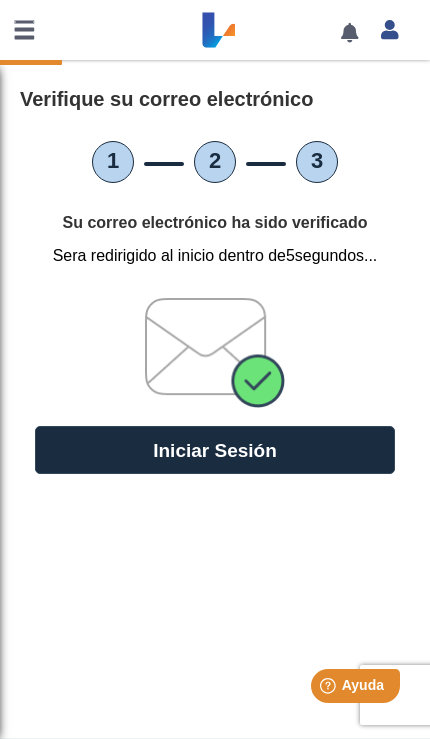 scroll, scrollTop: 1, scrollLeft: 0, axis: vertical 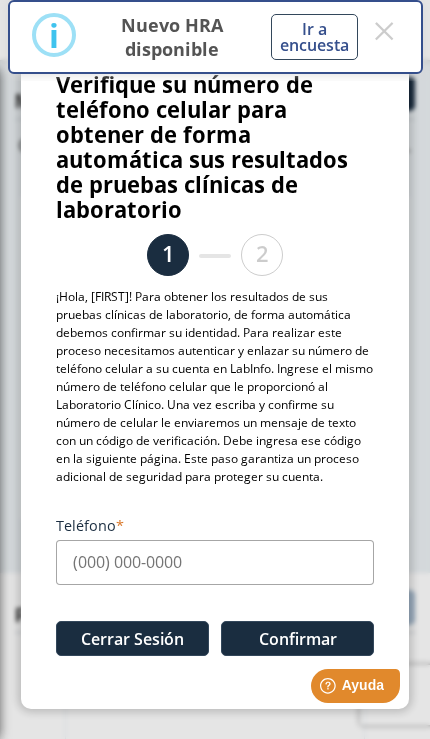 click on "Teléfono" at bounding box center (215, 562) 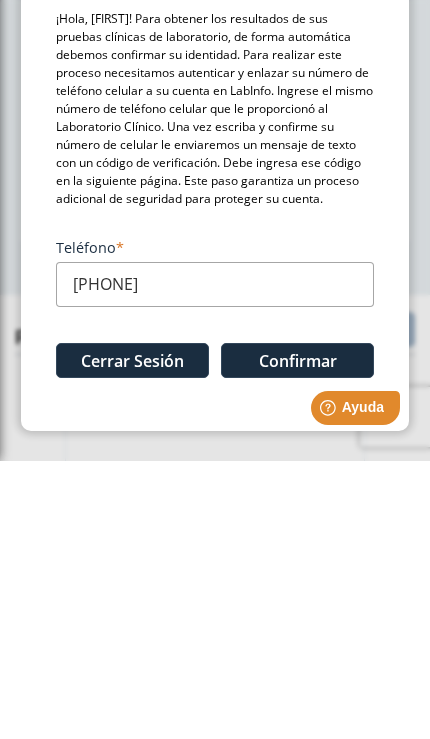 type on "[PHONE]" 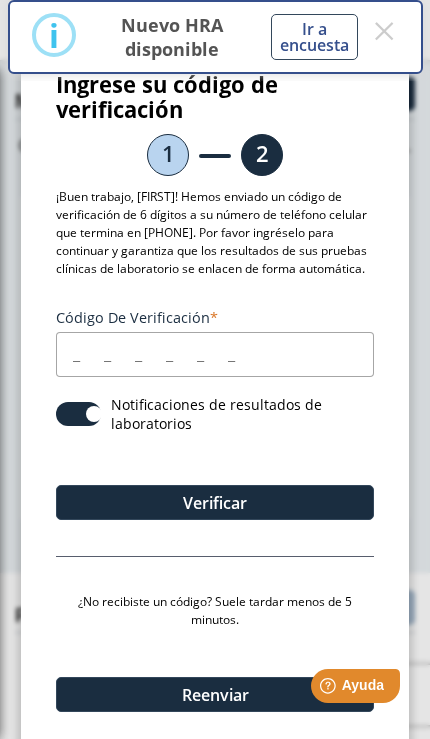 click on "Código de verificación" at bounding box center (215, 354) 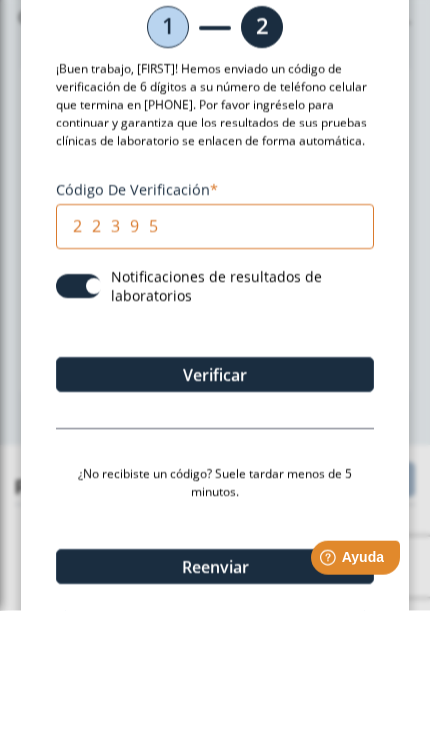 type on "22395" 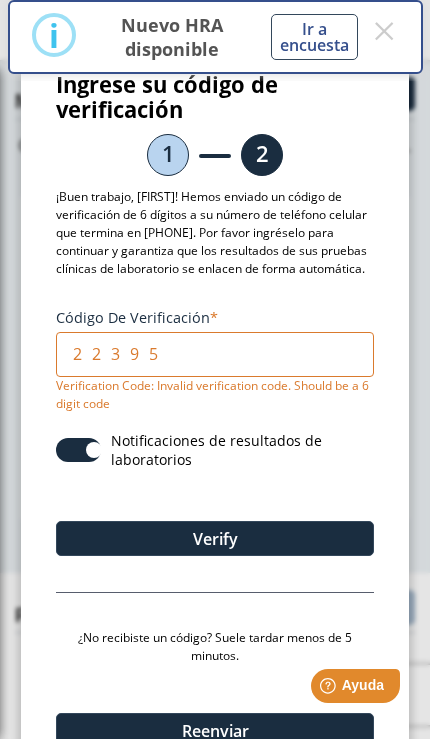 click on "Verify" 